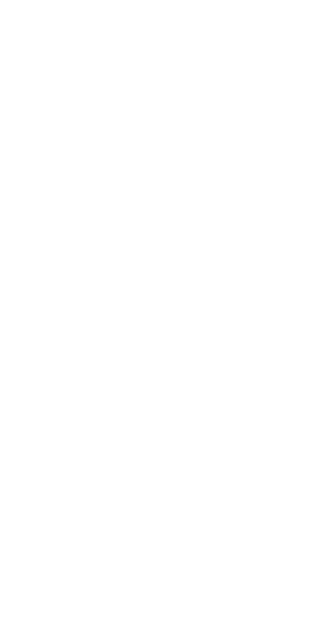 scroll, scrollTop: 0, scrollLeft: 0, axis: both 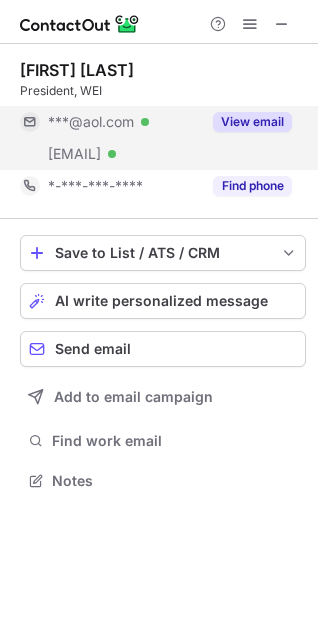 click on "View email" at bounding box center [252, 122] 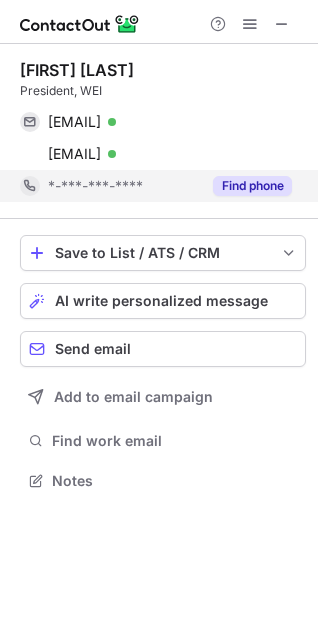 click on "Find phone" at bounding box center [252, 186] 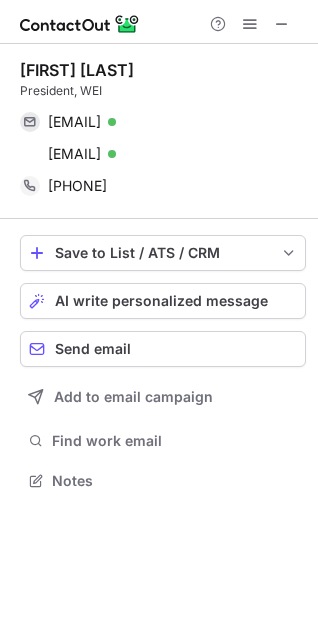 click on "Belisario Rosas" at bounding box center (77, 70) 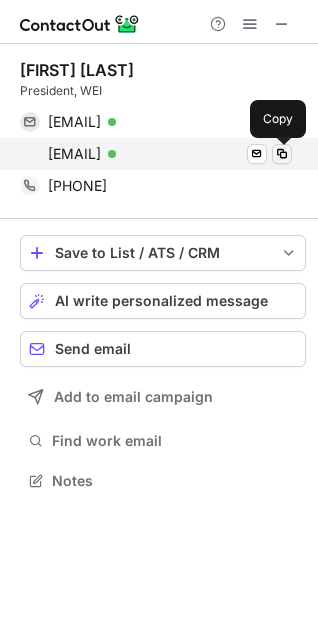 click at bounding box center [282, 154] 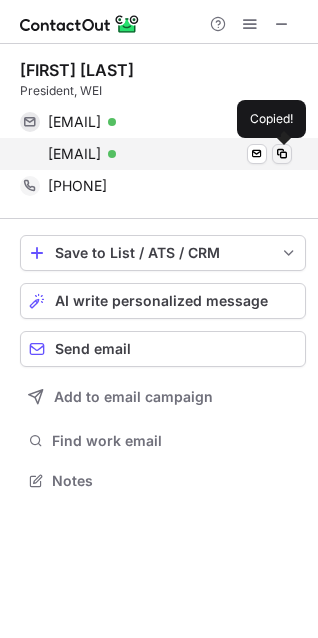 type 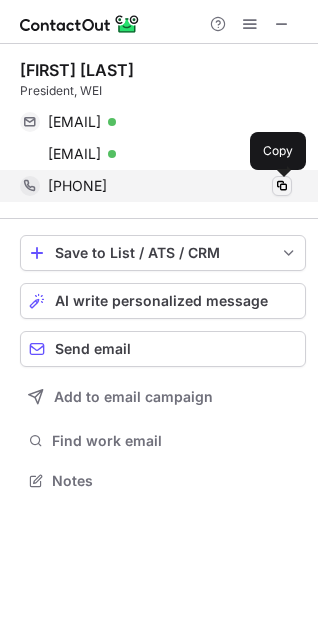 click at bounding box center (282, 186) 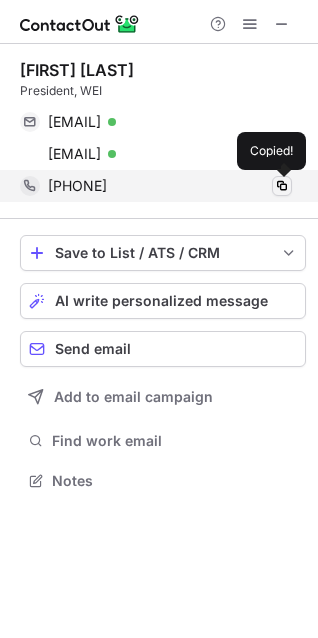 type 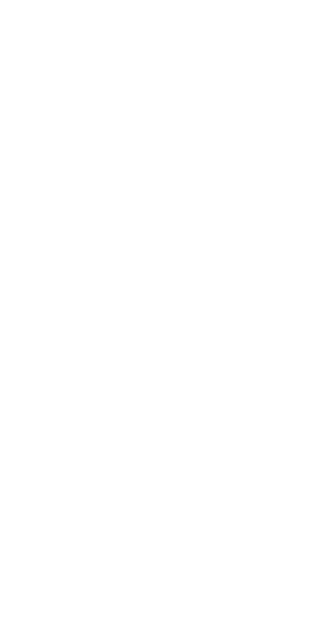scroll, scrollTop: 0, scrollLeft: 0, axis: both 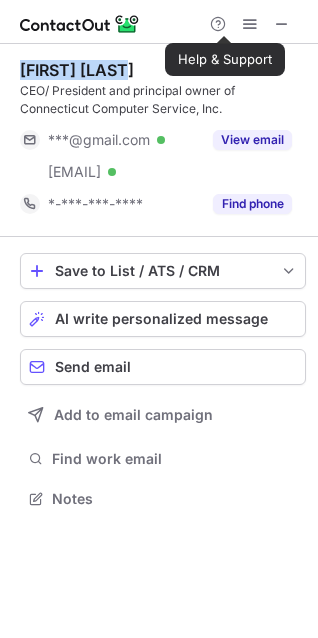 drag, startPoint x: 15, startPoint y: 71, endPoint x: 135, endPoint y: 73, distance: 120.01666 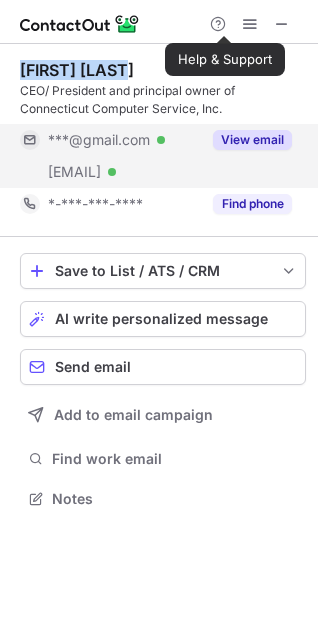 click on "View email" at bounding box center (252, 140) 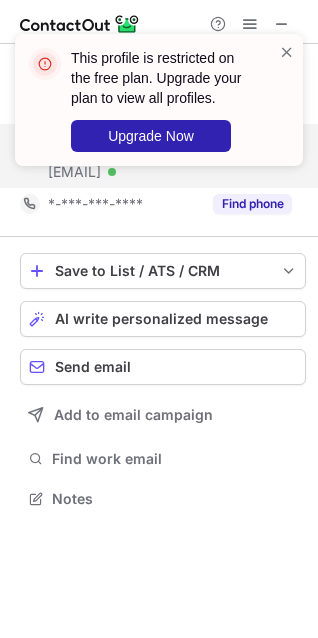 click on "This profile is restricted on the free plan. Upgrade your plan to view all profiles. Upgrade Now" at bounding box center (159, 108) 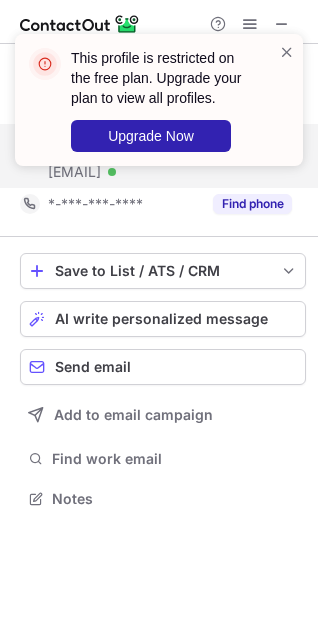 click on "This profile is restricted on the free plan. Upgrade your plan to view all profiles. Upgrade Now" at bounding box center [151, 100] 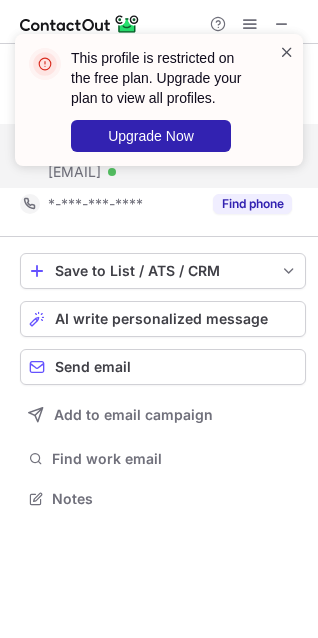 click at bounding box center (287, 52) 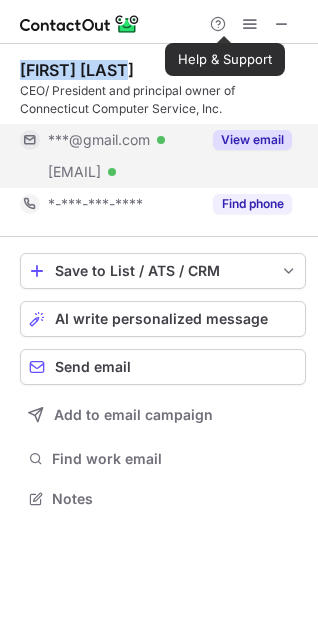 drag, startPoint x: 135, startPoint y: 70, endPoint x: 11, endPoint y: 69, distance: 124.004036 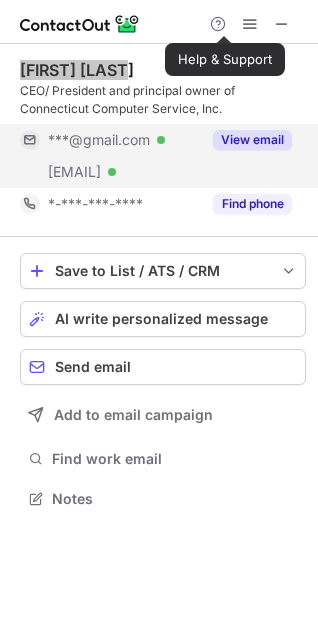 scroll, scrollTop: 440, scrollLeft: 318, axis: both 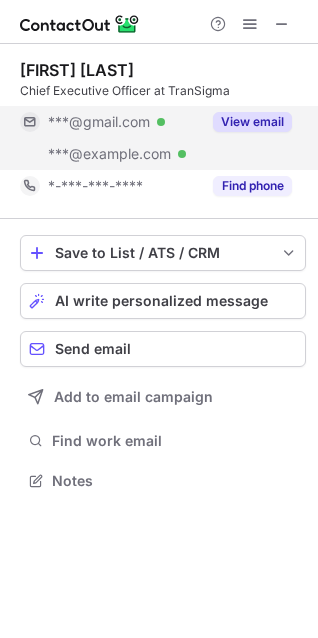 click on "View email" at bounding box center (252, 122) 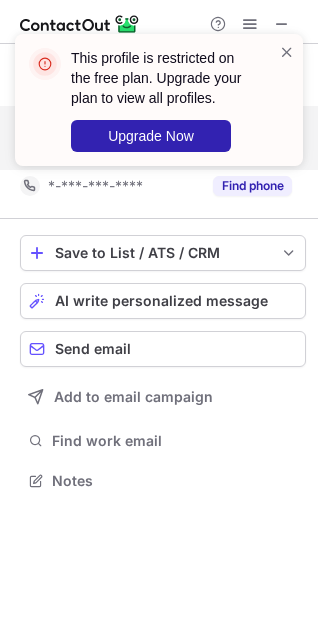click on "This profile is restricted on the free plan. Upgrade your plan to view all profiles. Upgrade Now" at bounding box center [159, 108] 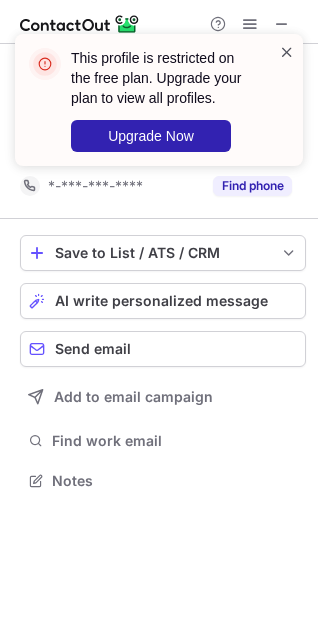click at bounding box center (287, 52) 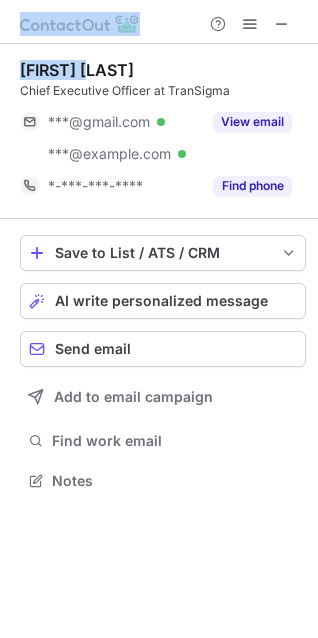 drag, startPoint x: 103, startPoint y: 72, endPoint x: -27, endPoint y: 48, distance: 132.19682 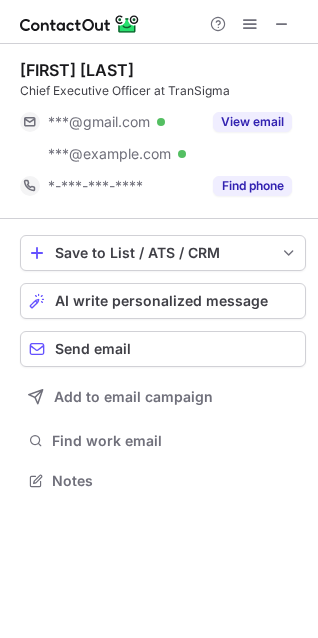 click on "Chief Executive Officer at TranSigma" at bounding box center [163, 91] 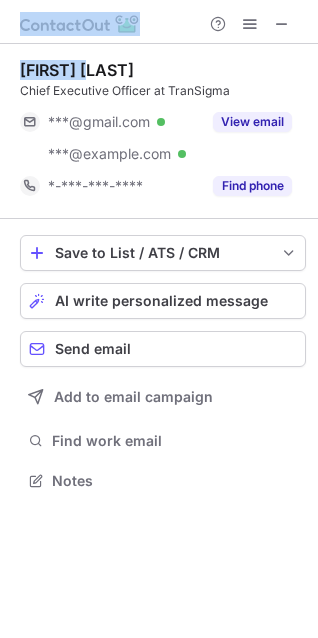 drag, startPoint x: 61, startPoint y: 64, endPoint x: -4, endPoint y: 69, distance: 65.192024 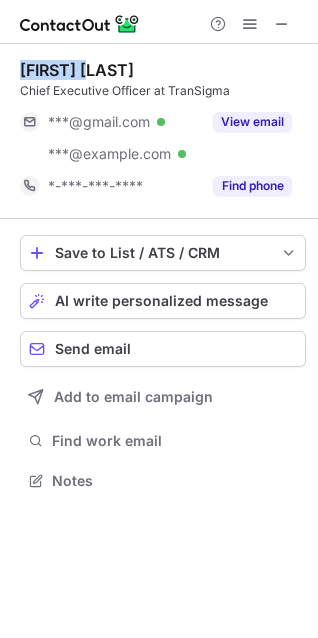 drag, startPoint x: 106, startPoint y: 69, endPoint x: 23, endPoint y: 70, distance: 83.00603 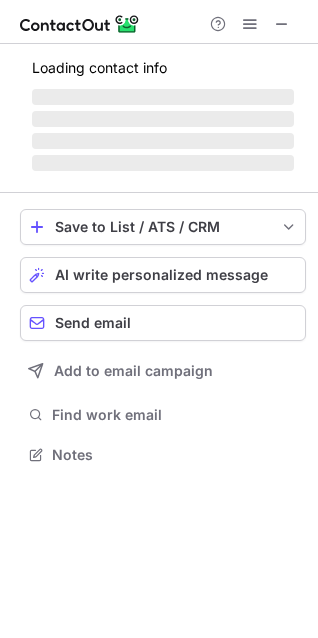 scroll, scrollTop: 440, scrollLeft: 318, axis: both 